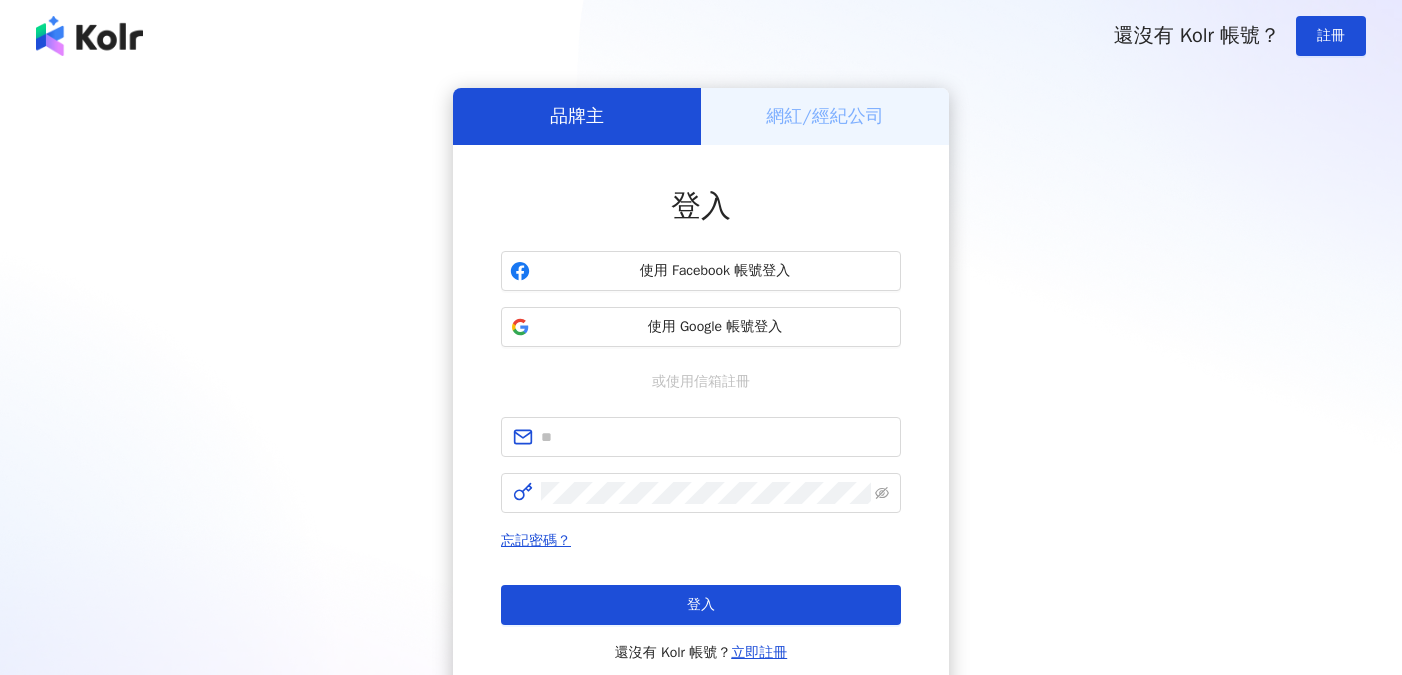 scroll, scrollTop: 0, scrollLeft: 0, axis: both 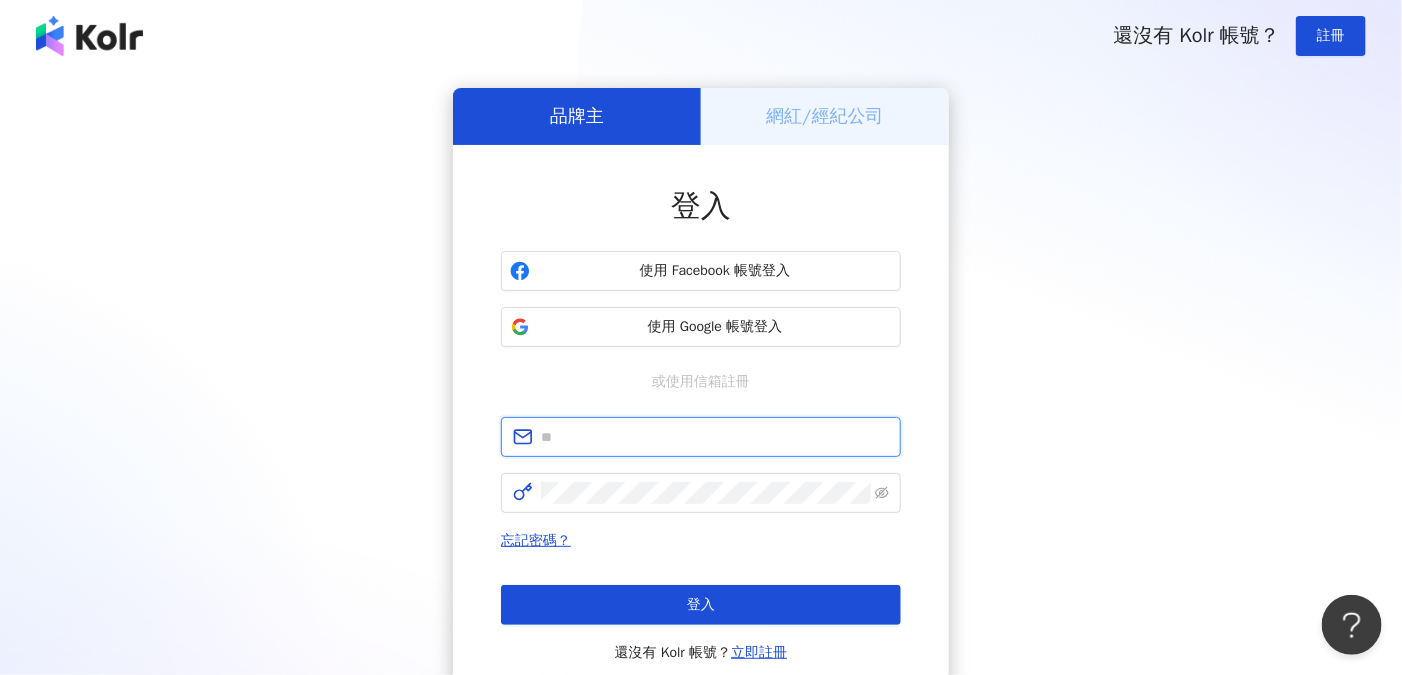 click at bounding box center (715, 437) 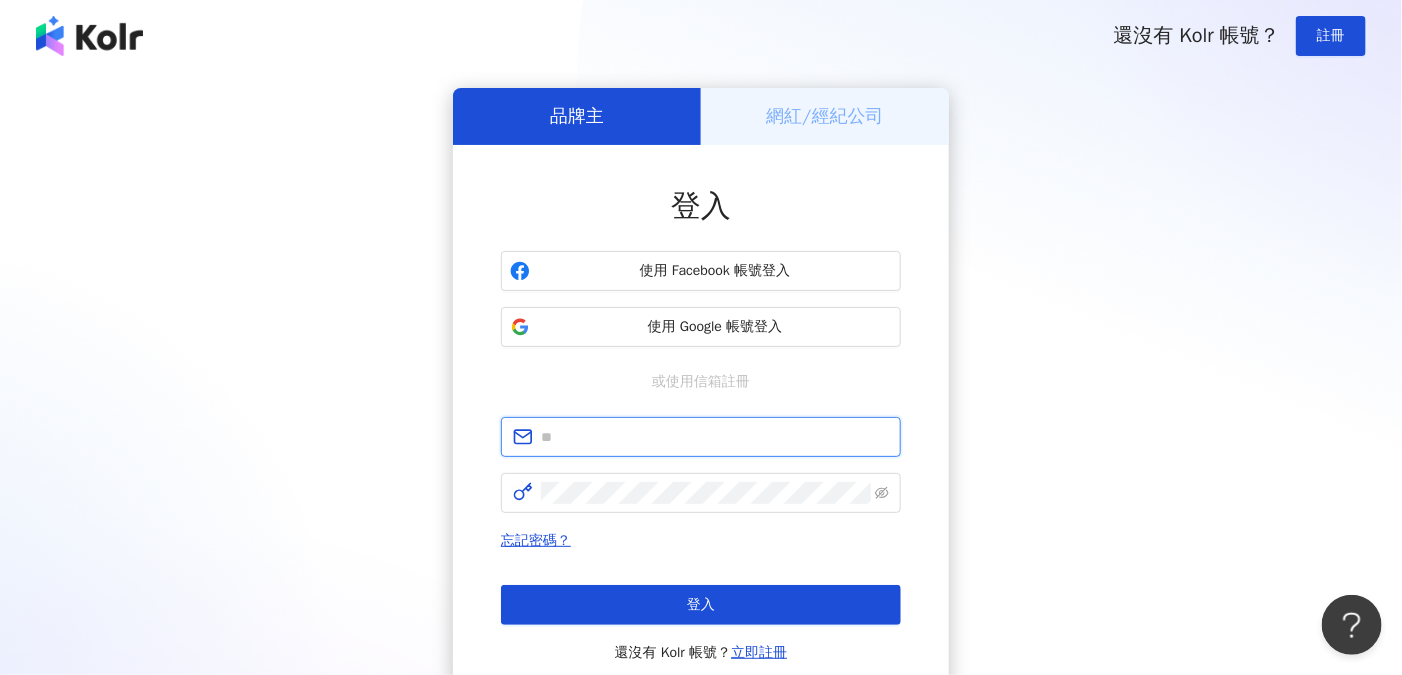 type on "**********" 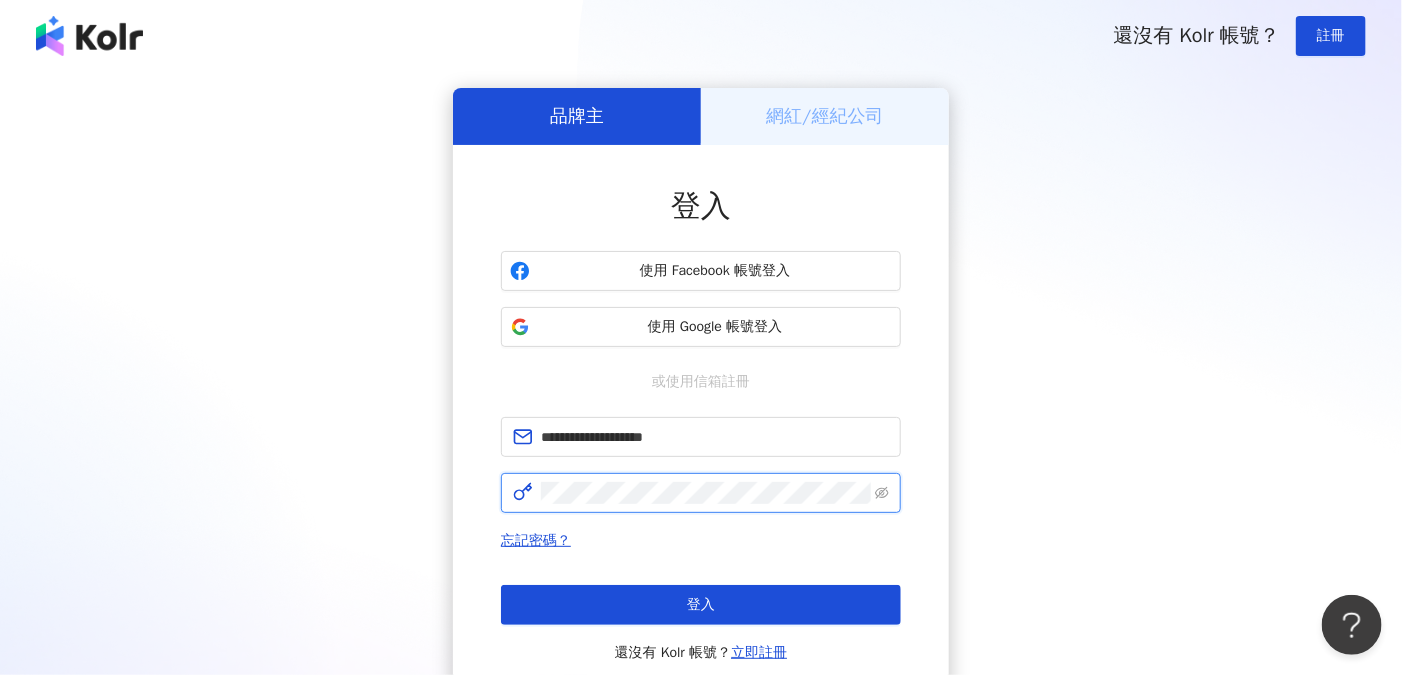 click on "登入" at bounding box center [701, 605] 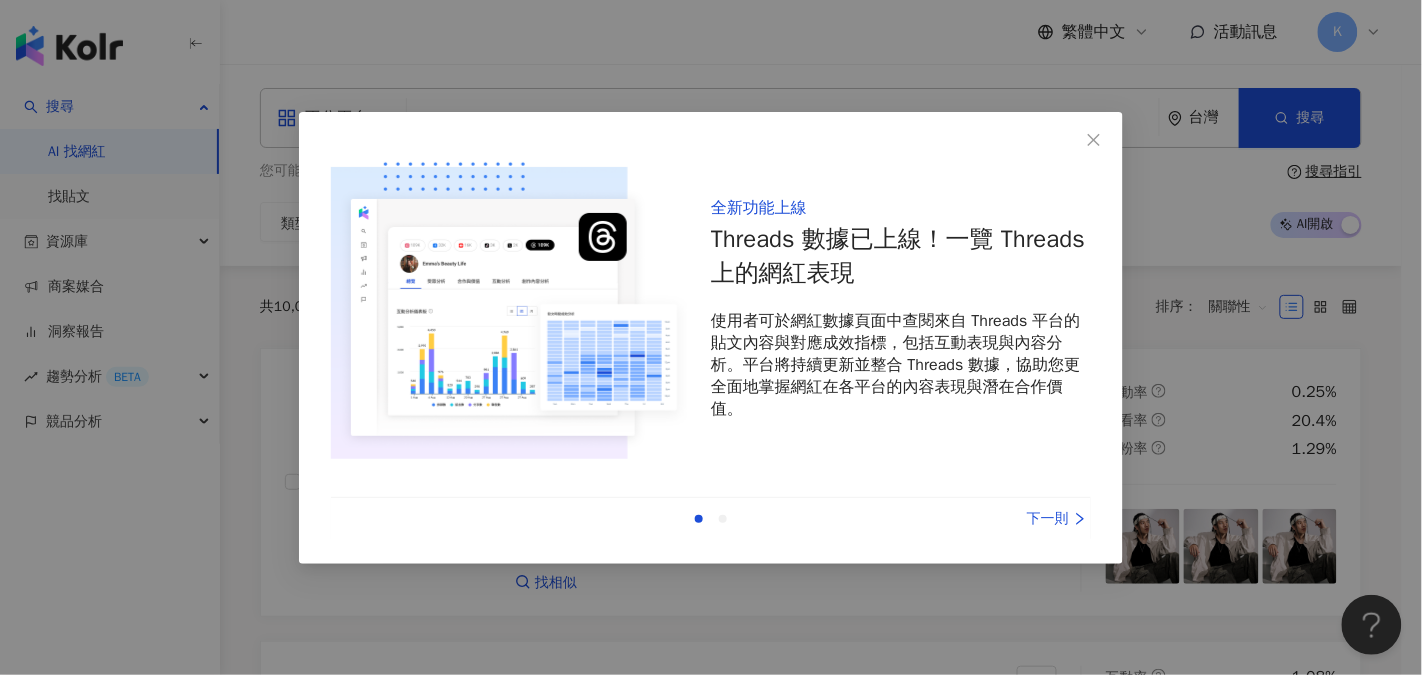 click on "下一則" at bounding box center (1016, 519) 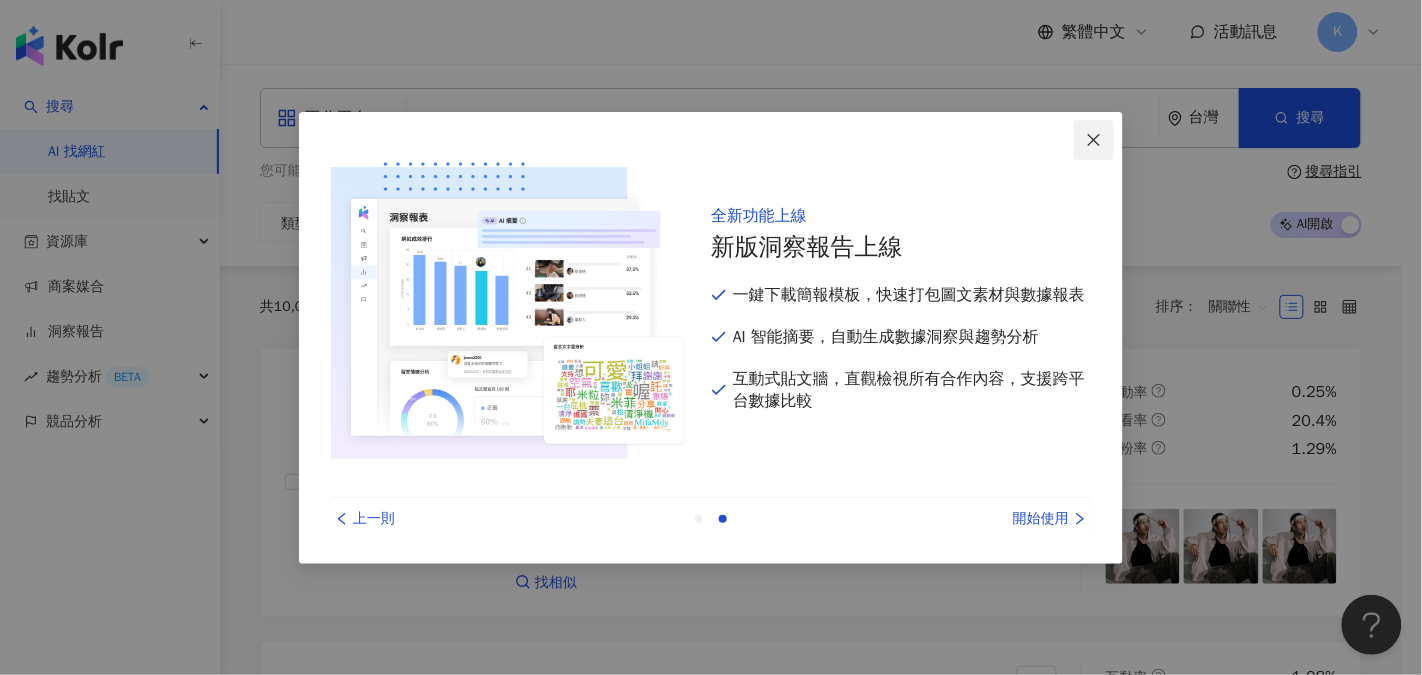 click 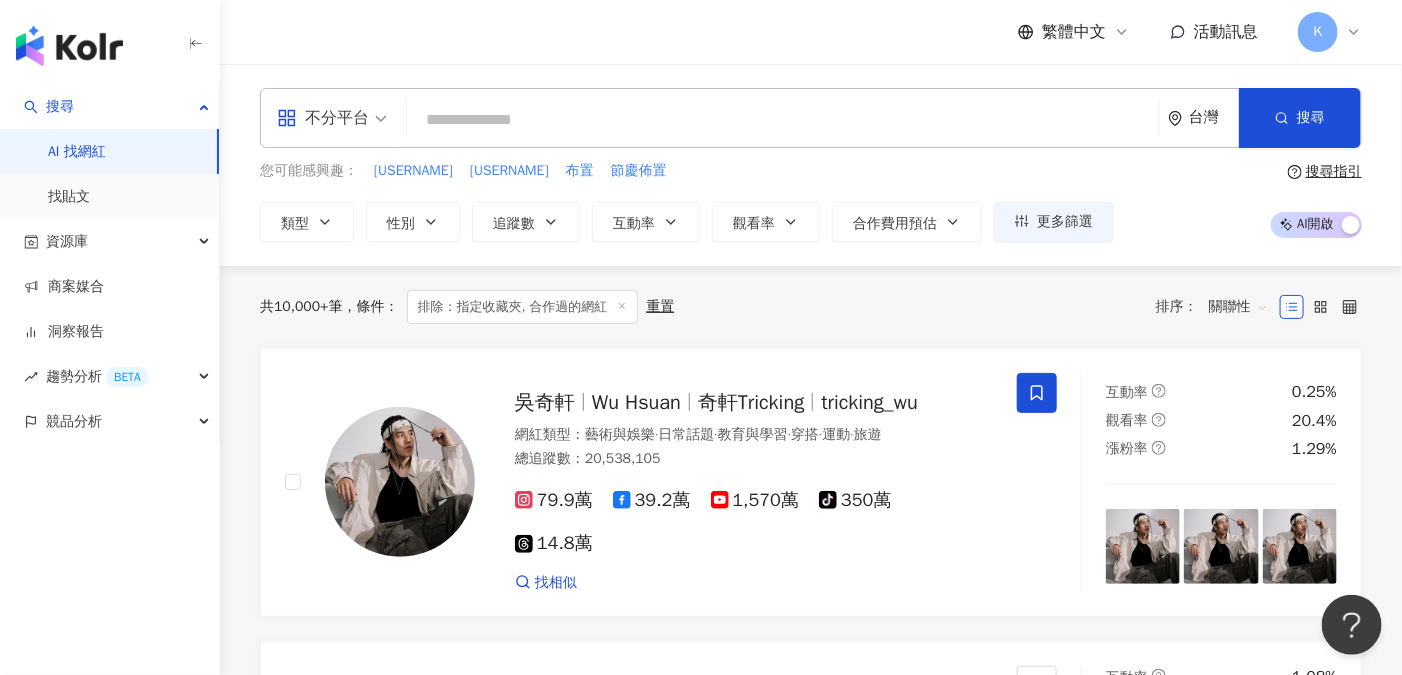 click at bounding box center (783, 120) 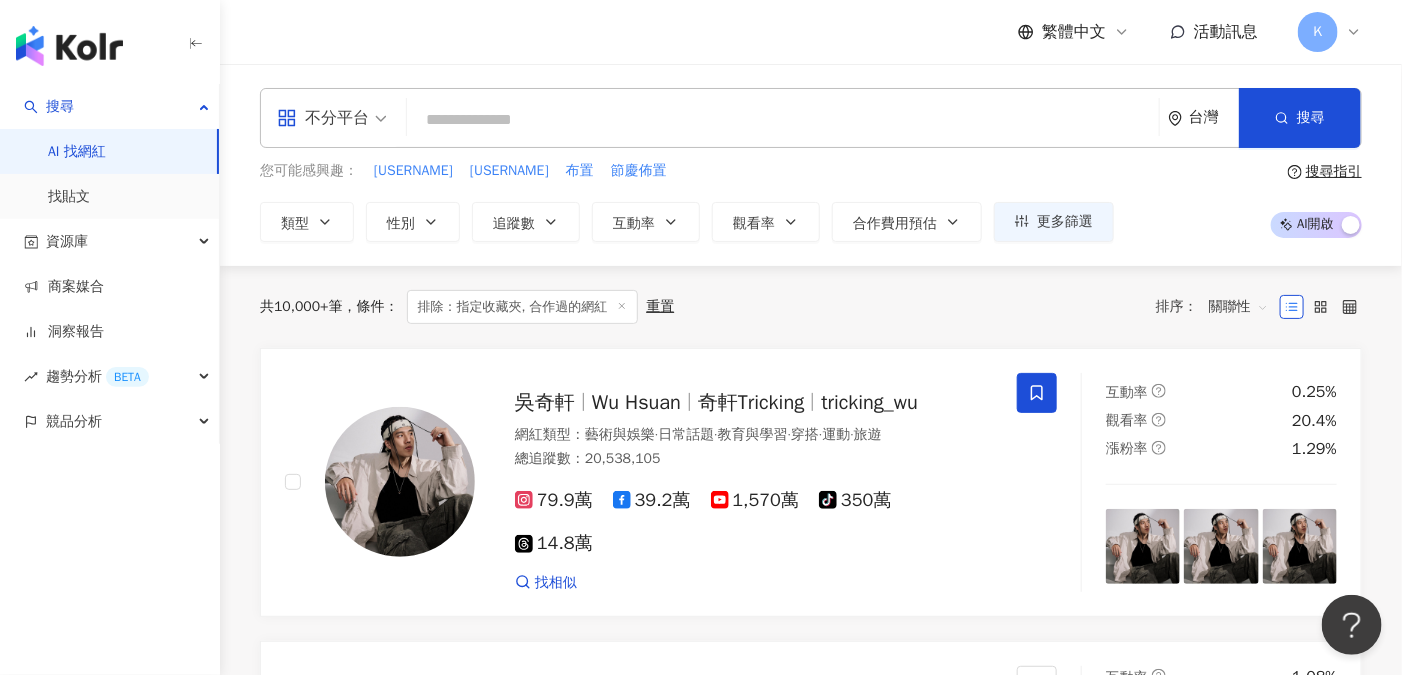 click at bounding box center (783, 120) 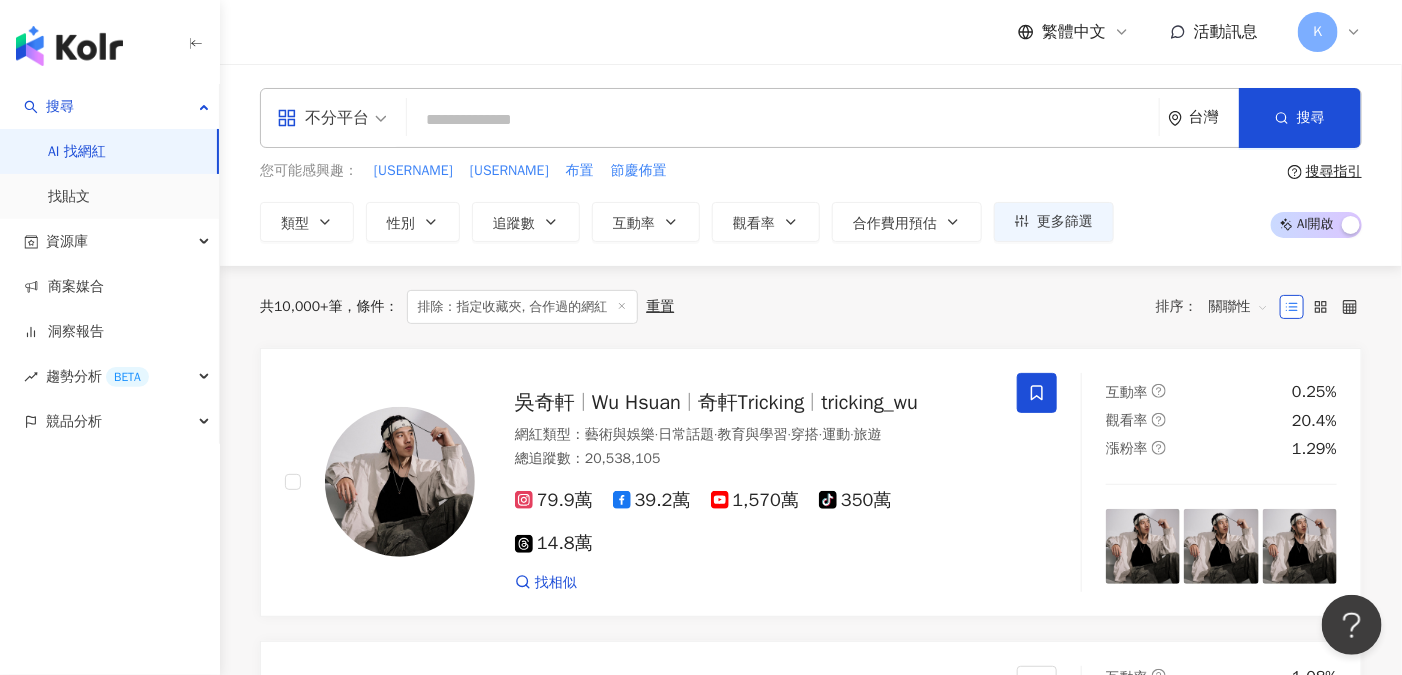paste on "**********" 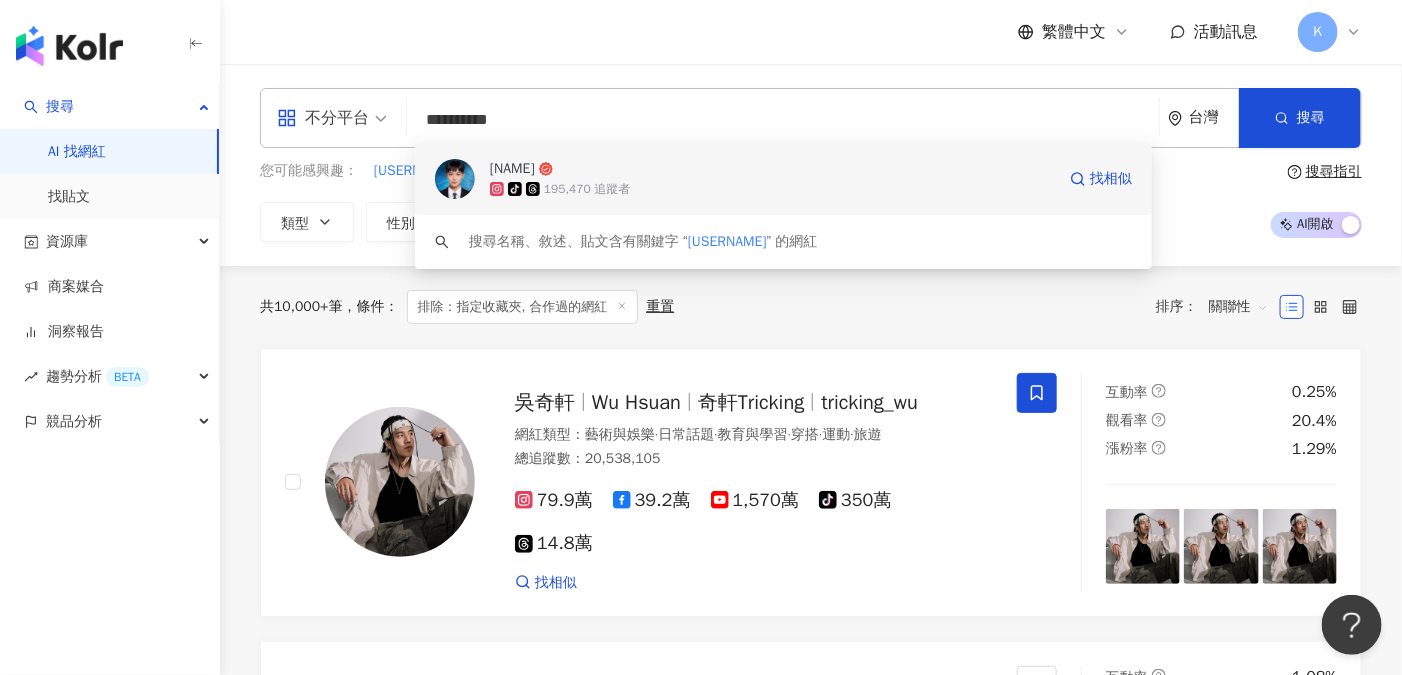 click on "范淇詠" at bounding box center (512, 169) 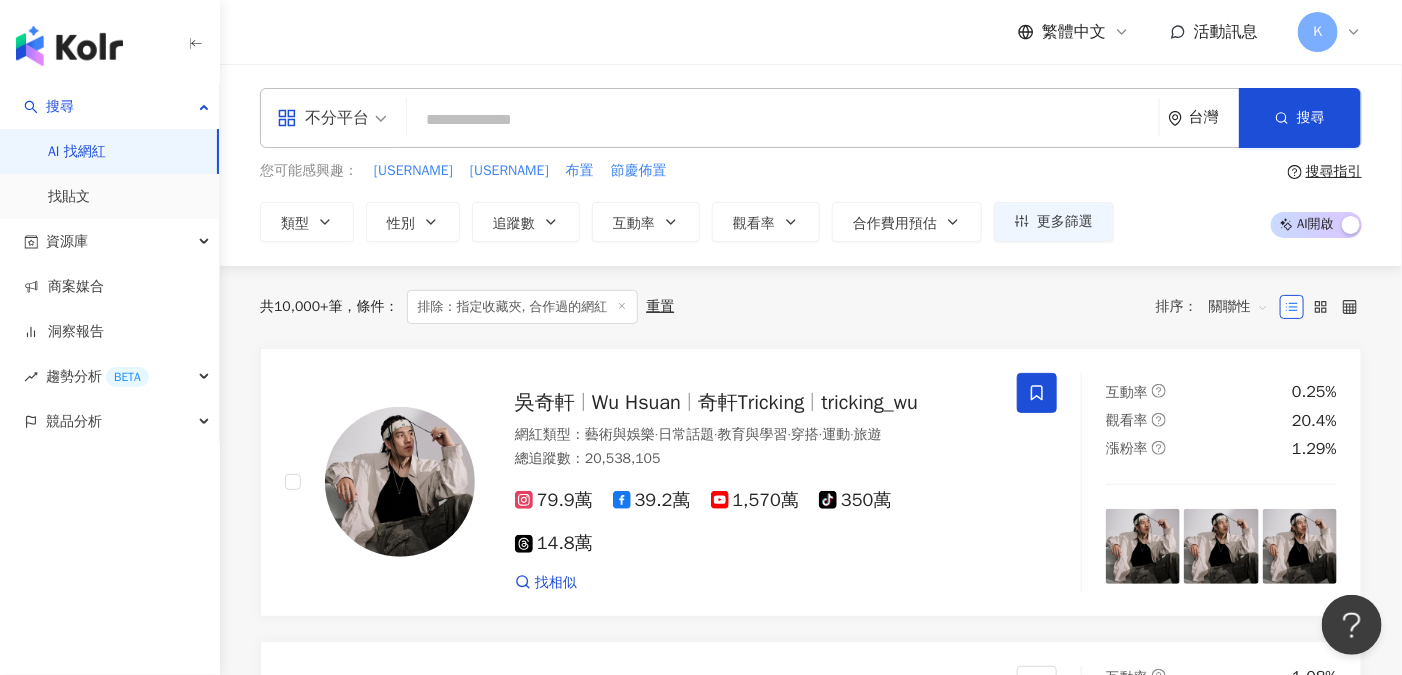 click at bounding box center [783, 120] 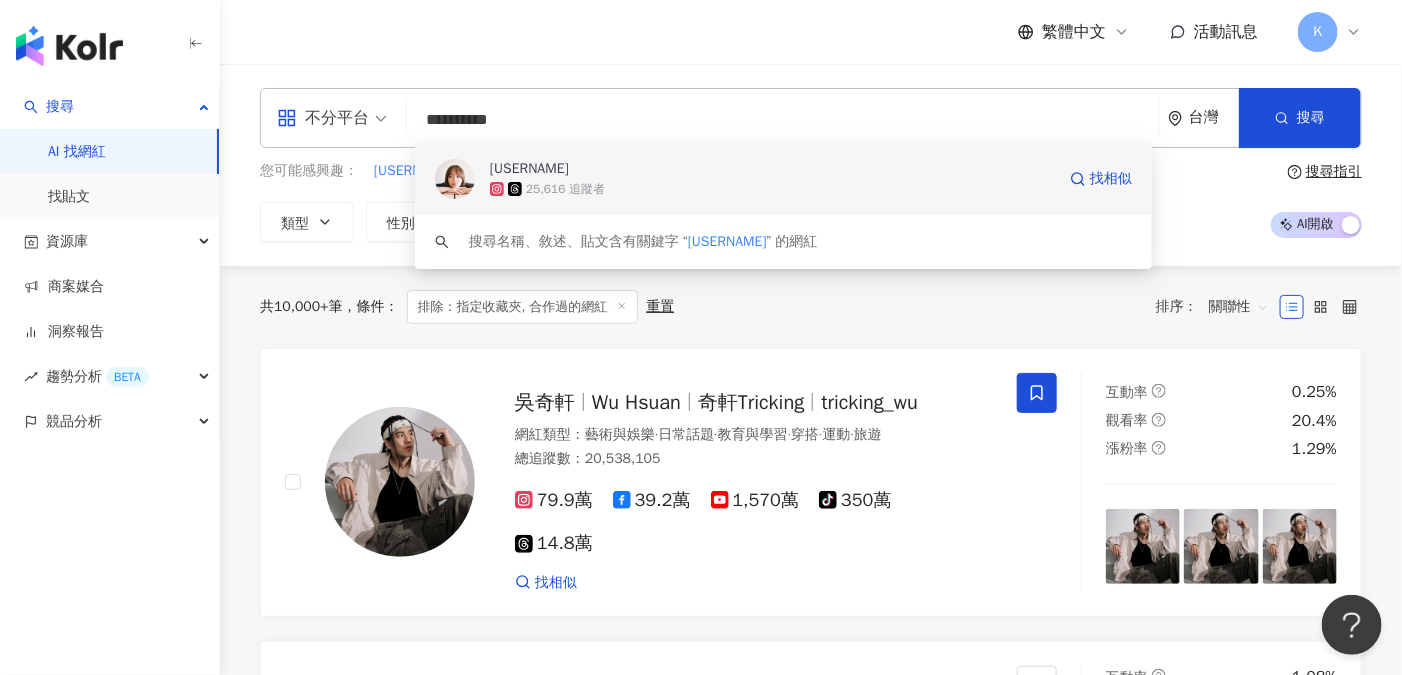 click on "kankanatan" at bounding box center (529, 169) 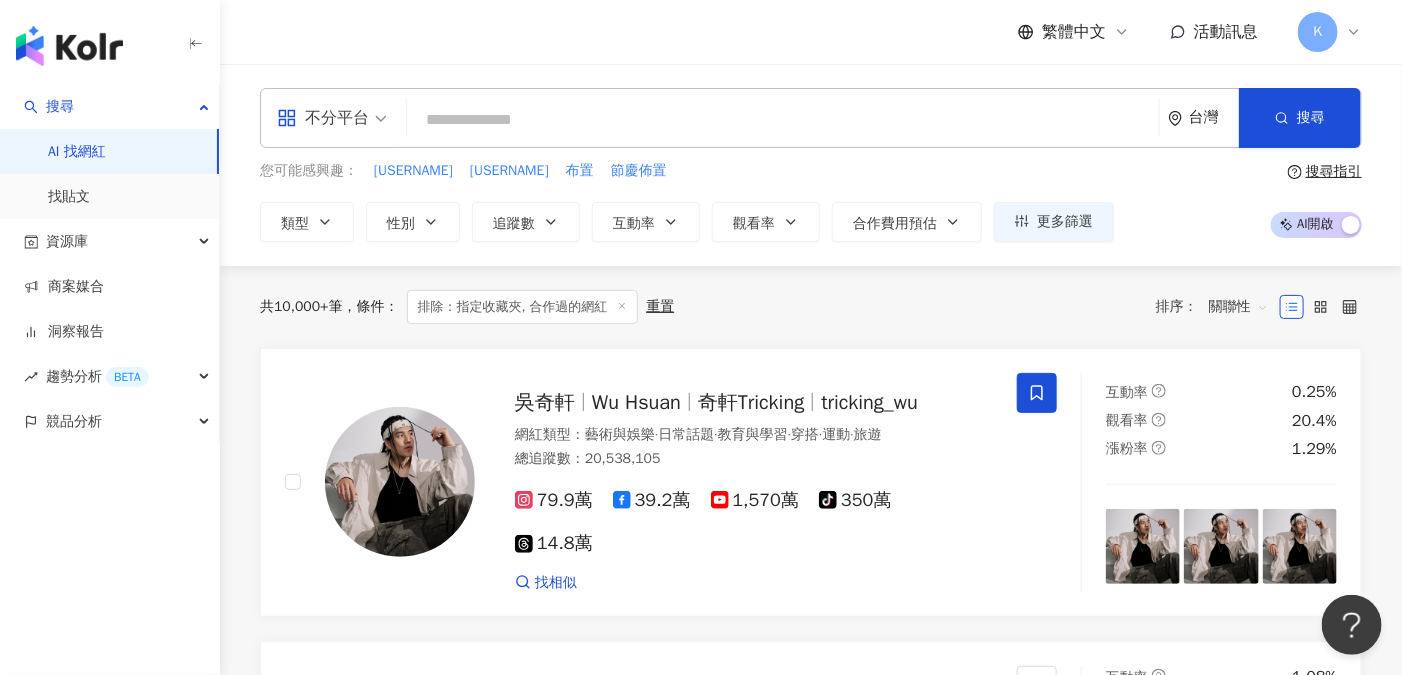 click at bounding box center [783, 120] 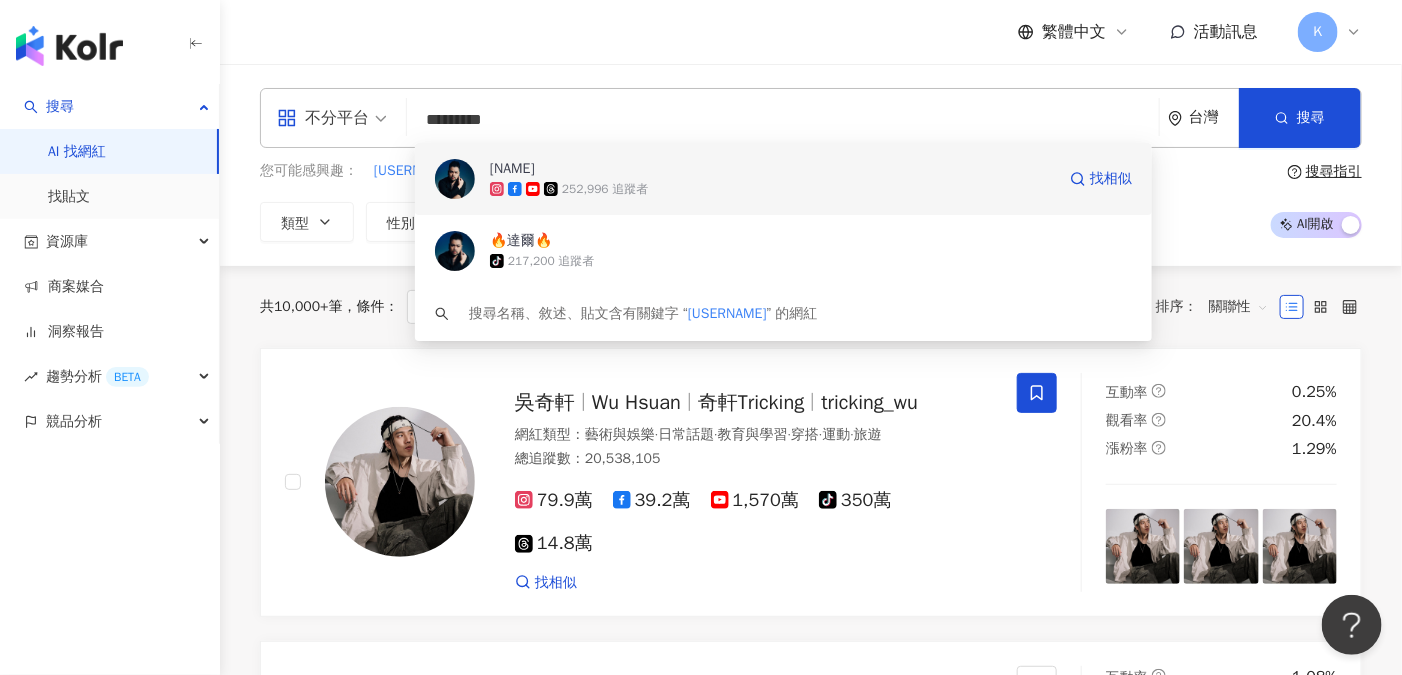 click on "達爾" at bounding box center [512, 169] 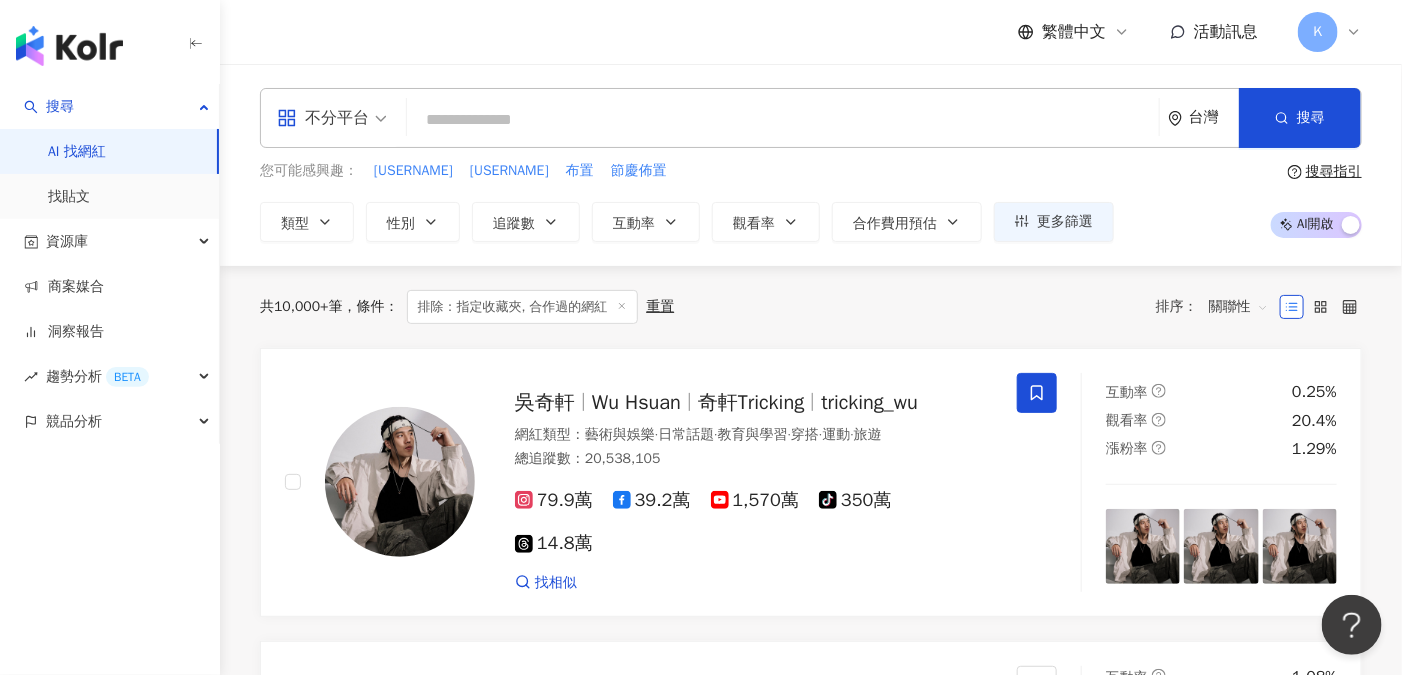 click at bounding box center (783, 120) 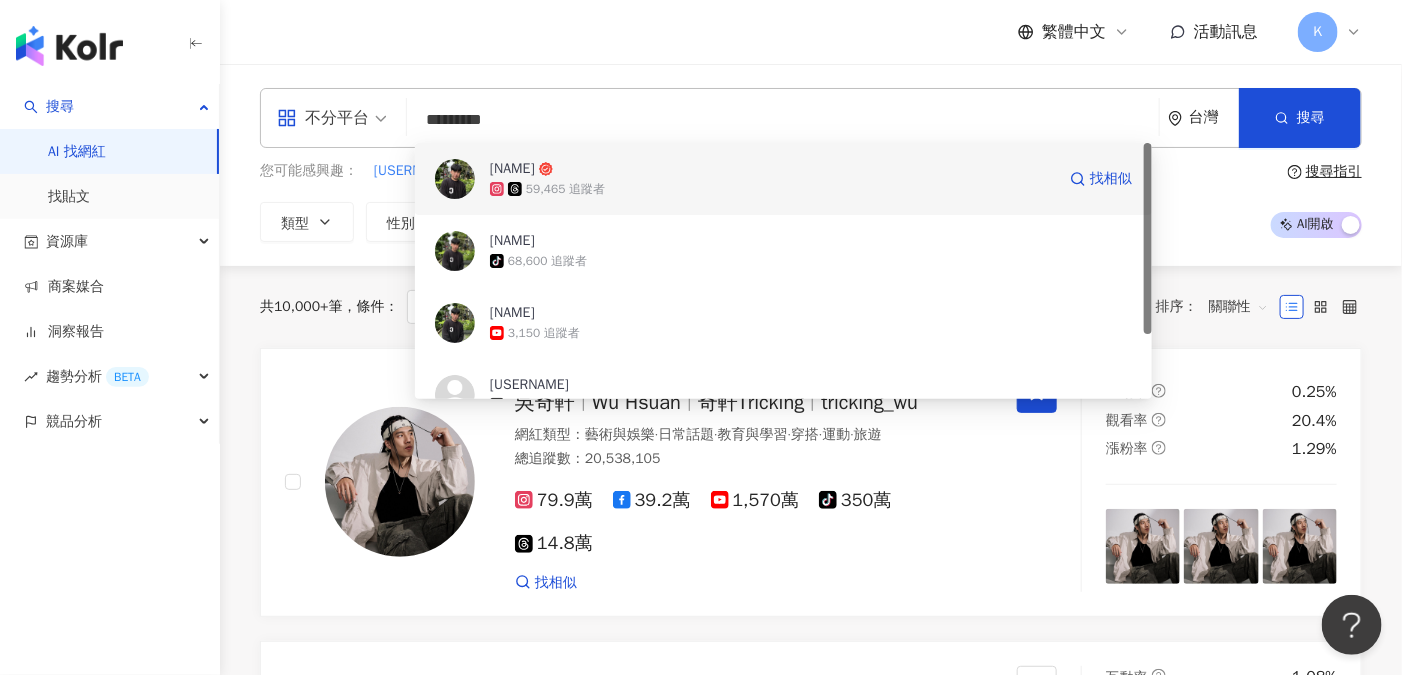 click on "賴Allen 59,465   追蹤者 找相似" at bounding box center (783, 179) 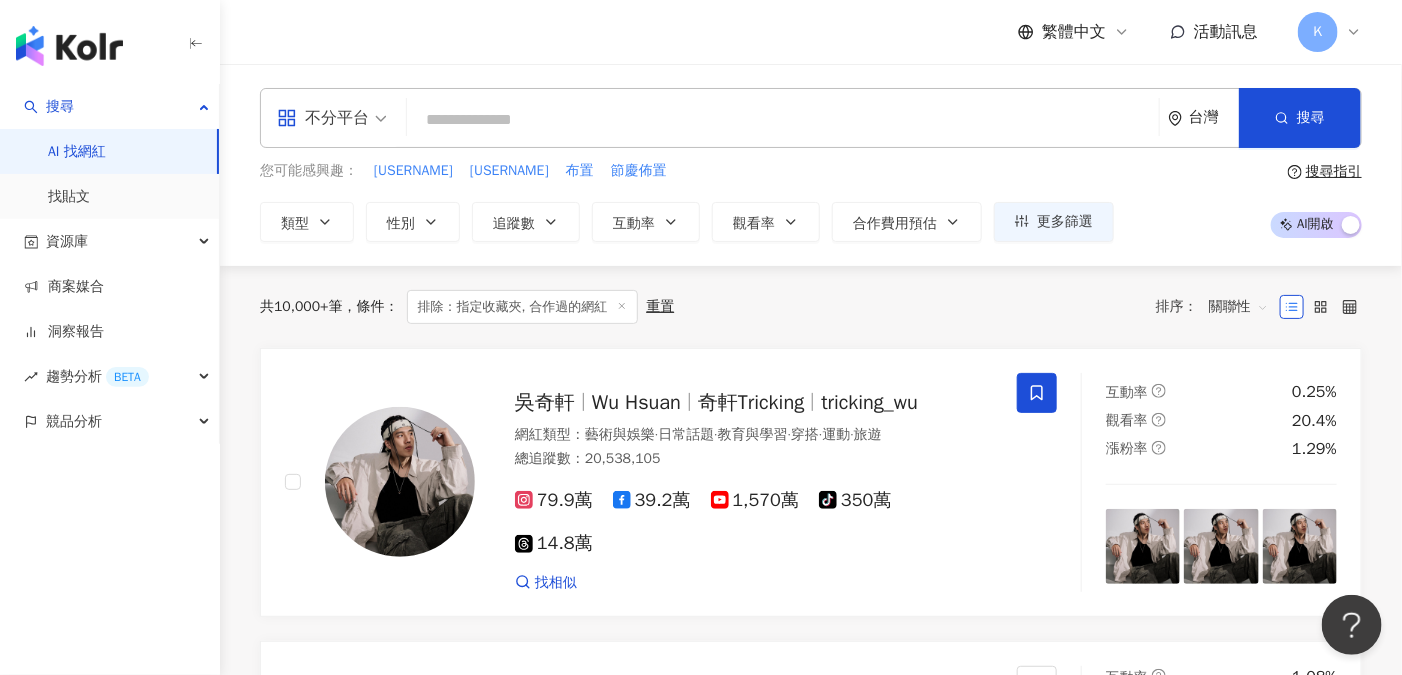 click at bounding box center [783, 120] 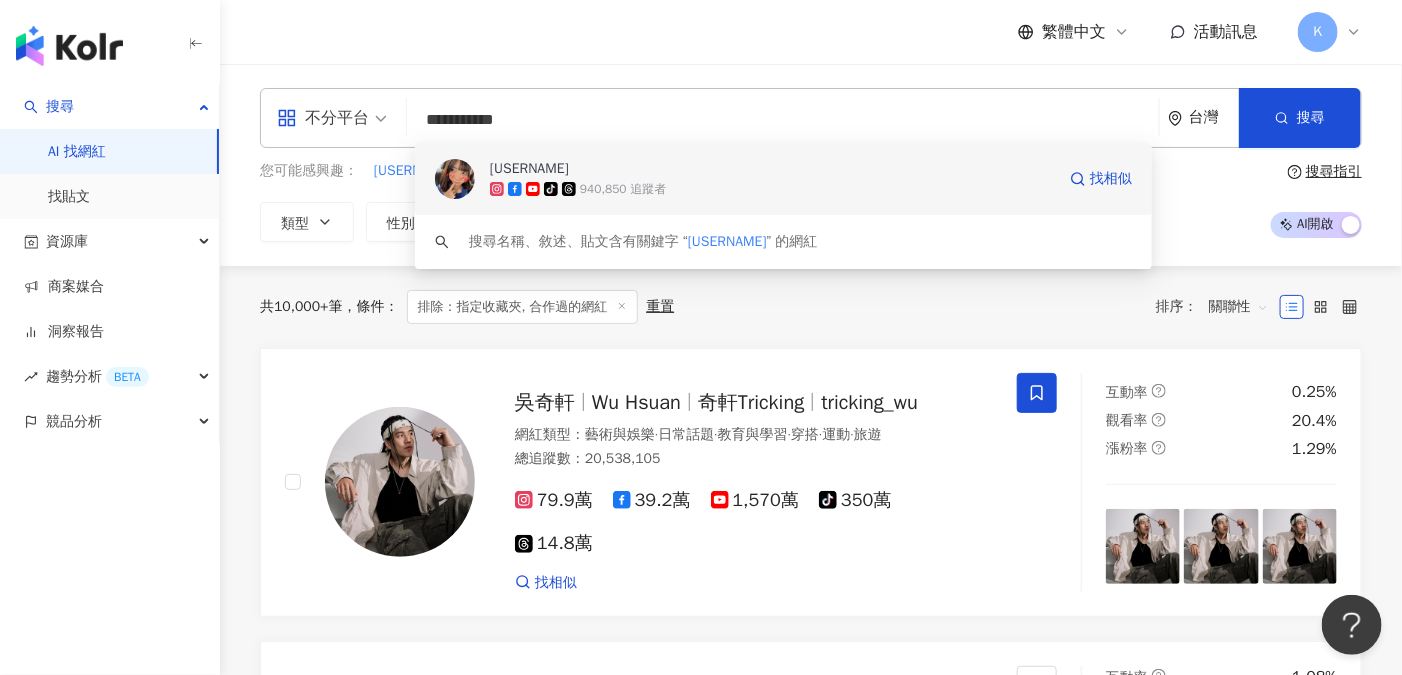 click on "🧀魔法少女雞城武🧀⁶⁶⁶" at bounding box center [529, 169] 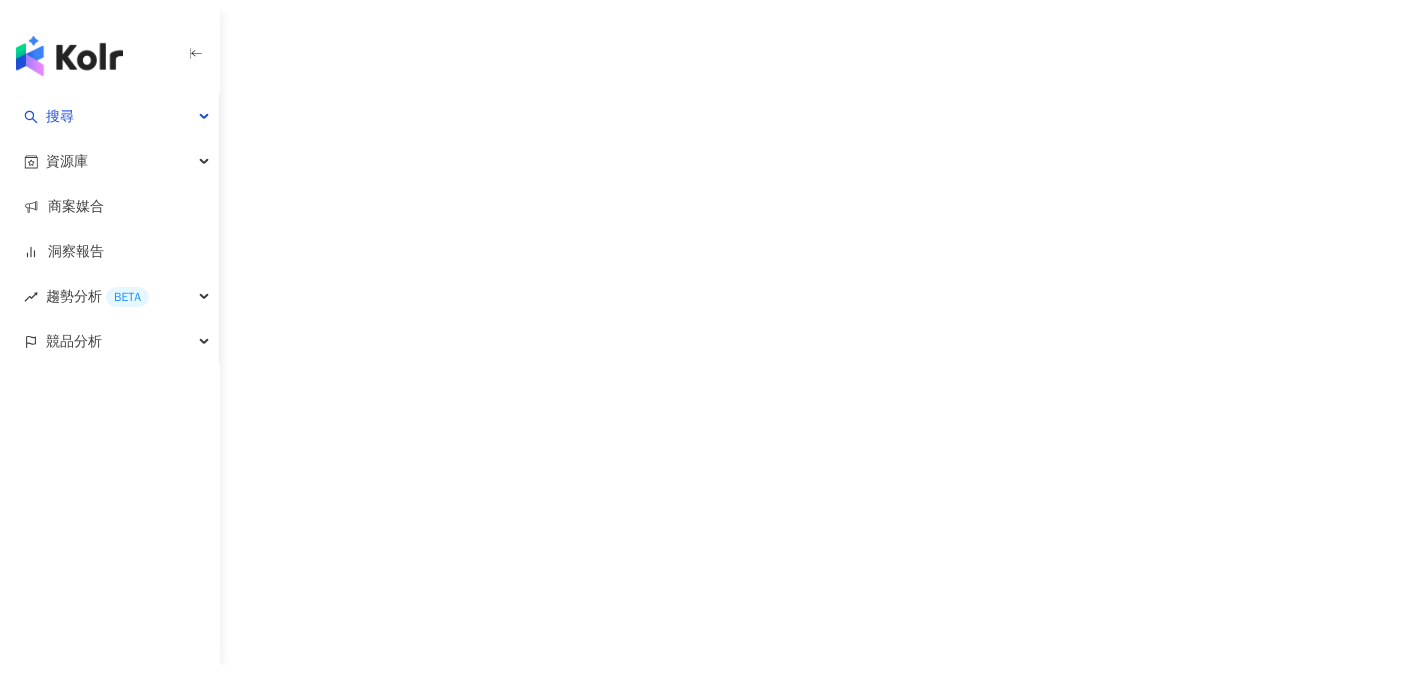 scroll, scrollTop: 0, scrollLeft: 0, axis: both 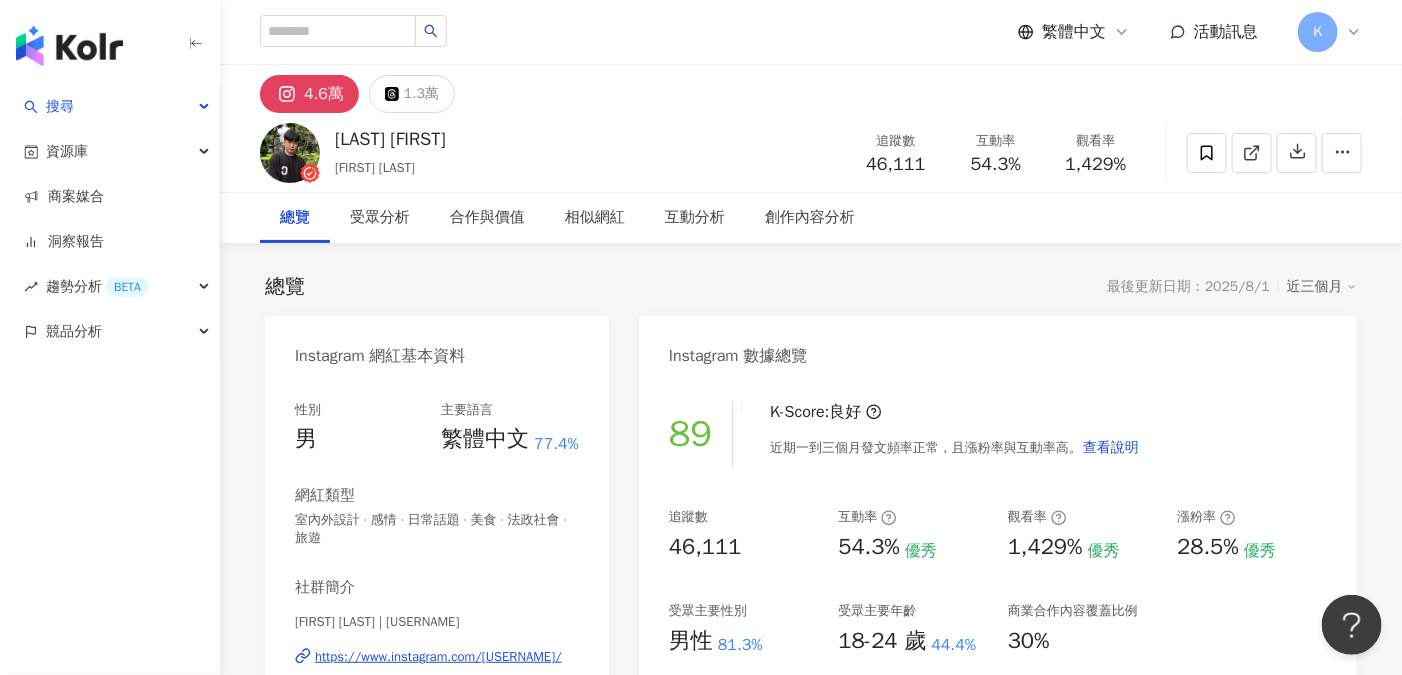 click on "4.6萬 1.3萬" at bounding box center [811, 89] 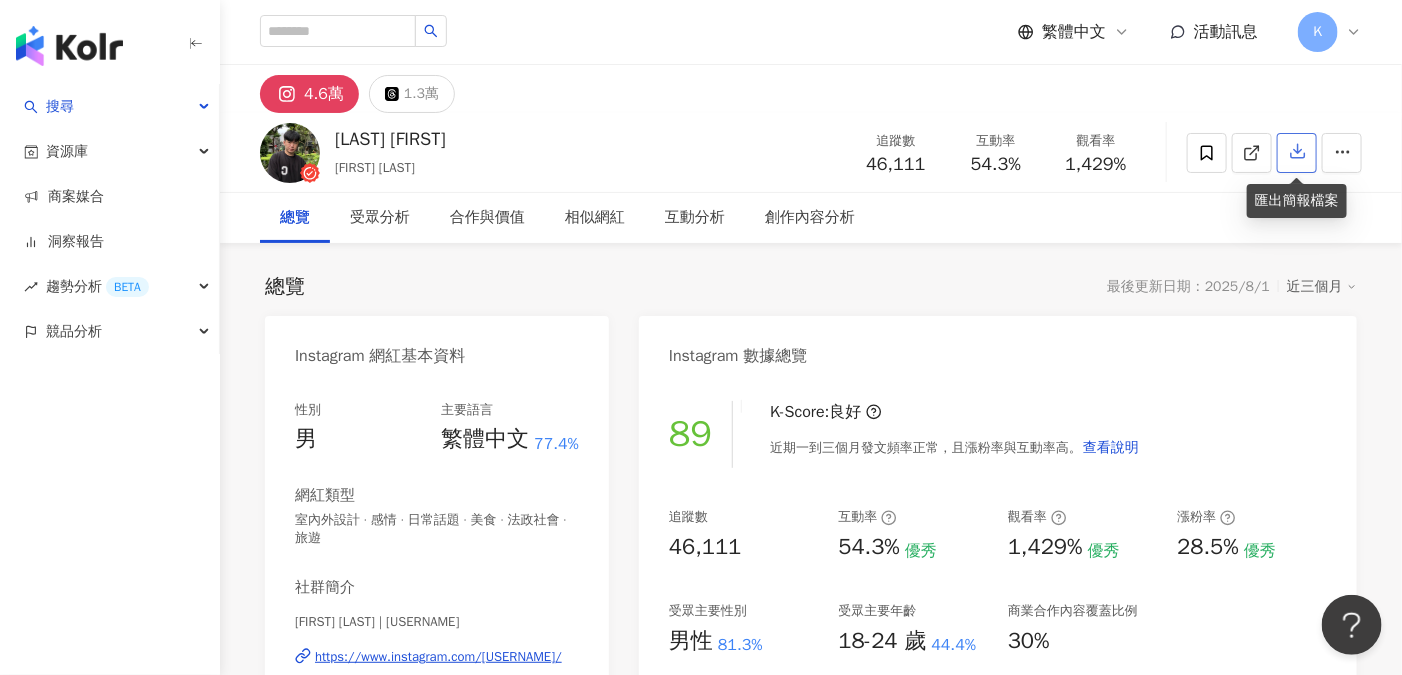 click 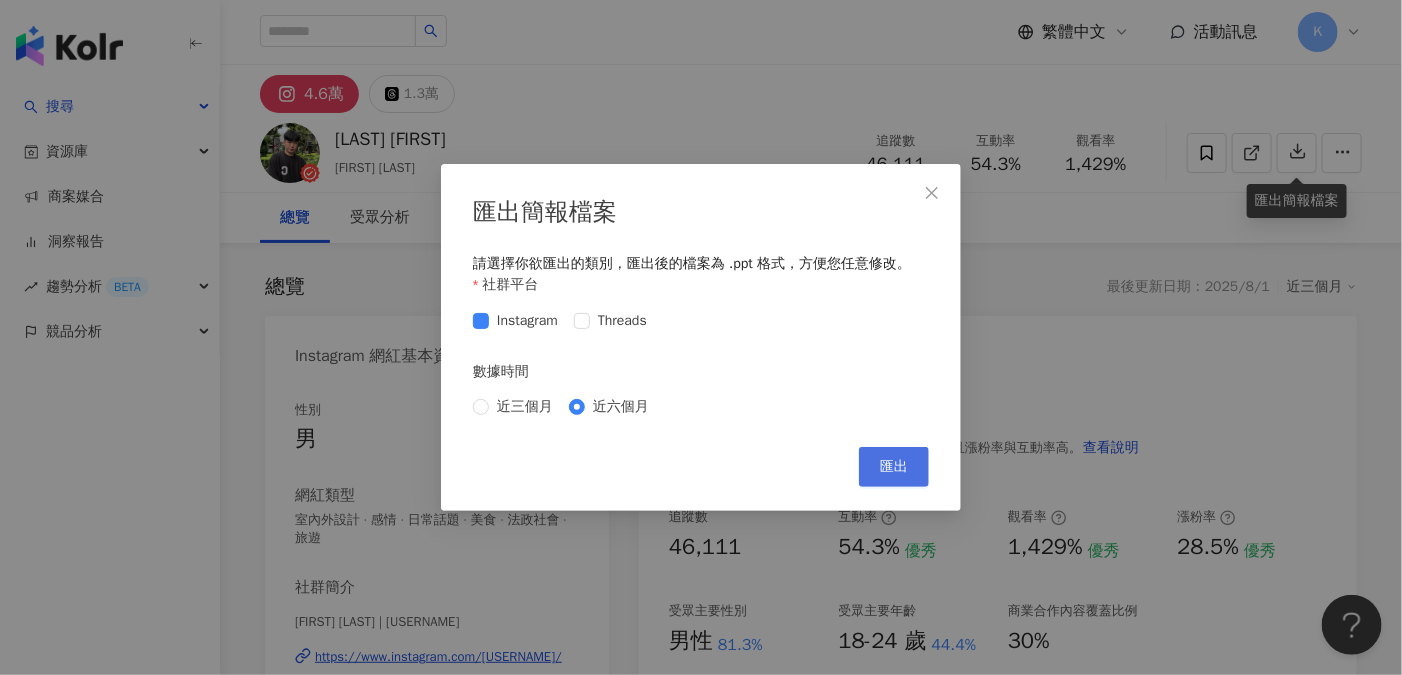 click on "匯出" at bounding box center (894, 467) 